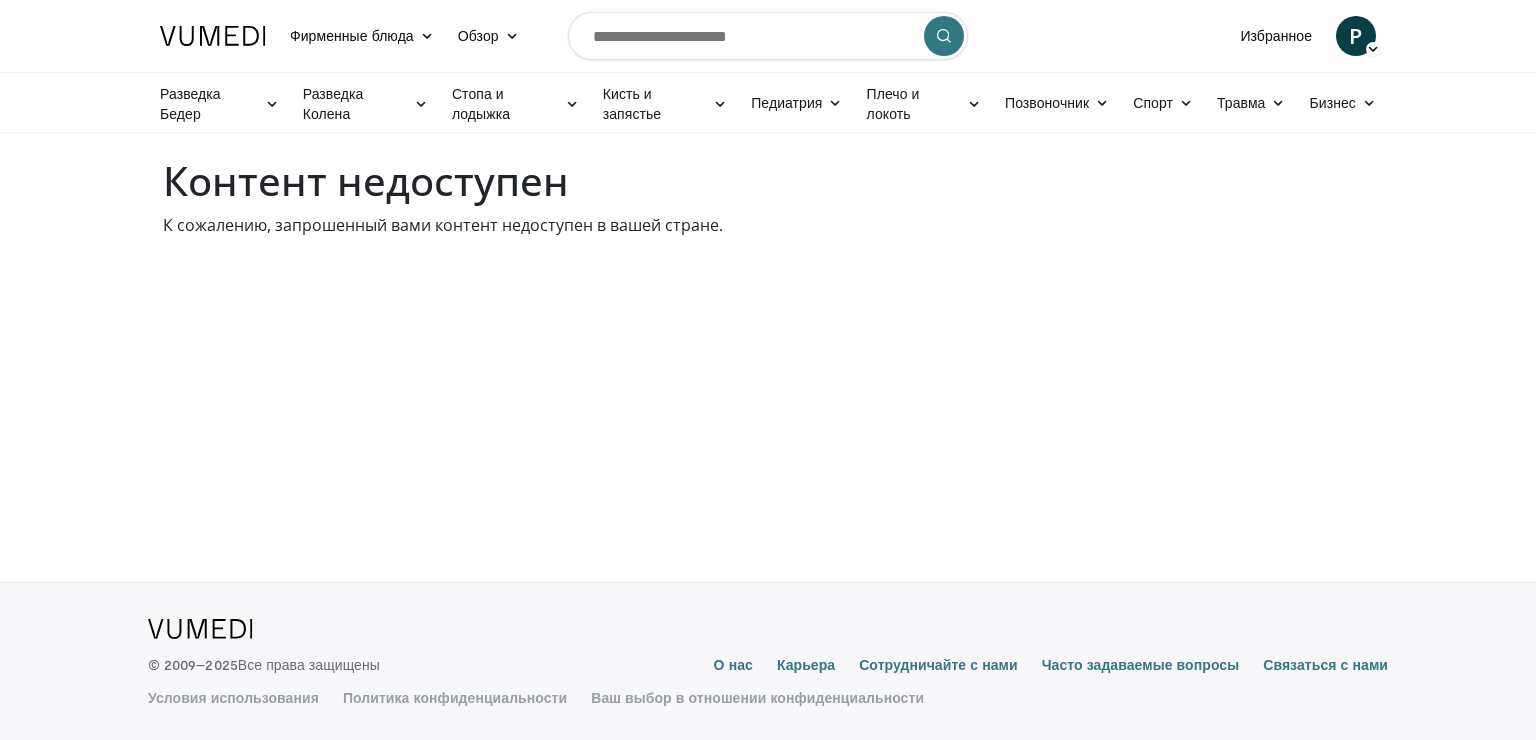 scroll, scrollTop: 0, scrollLeft: 0, axis: both 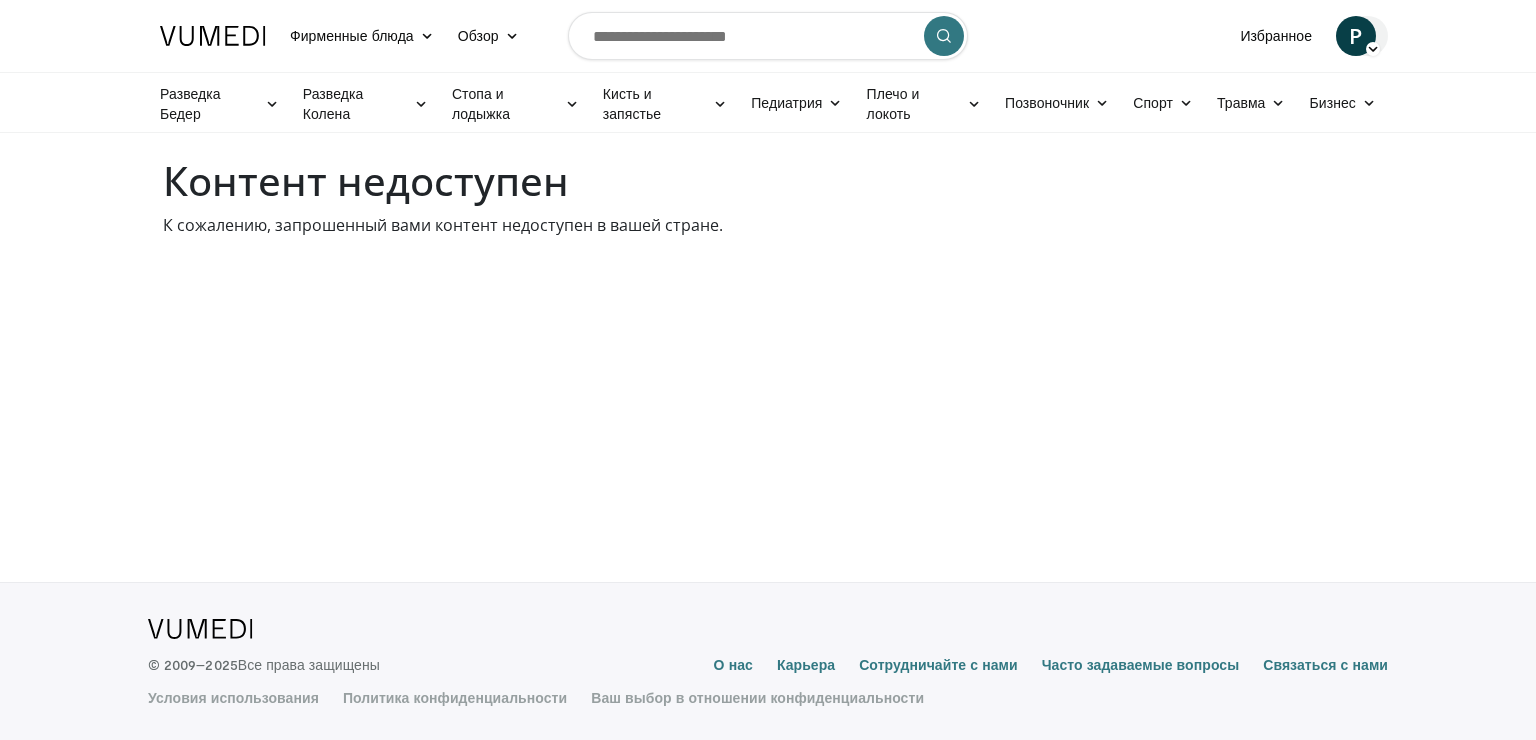 click on "P" at bounding box center [1356, 36] 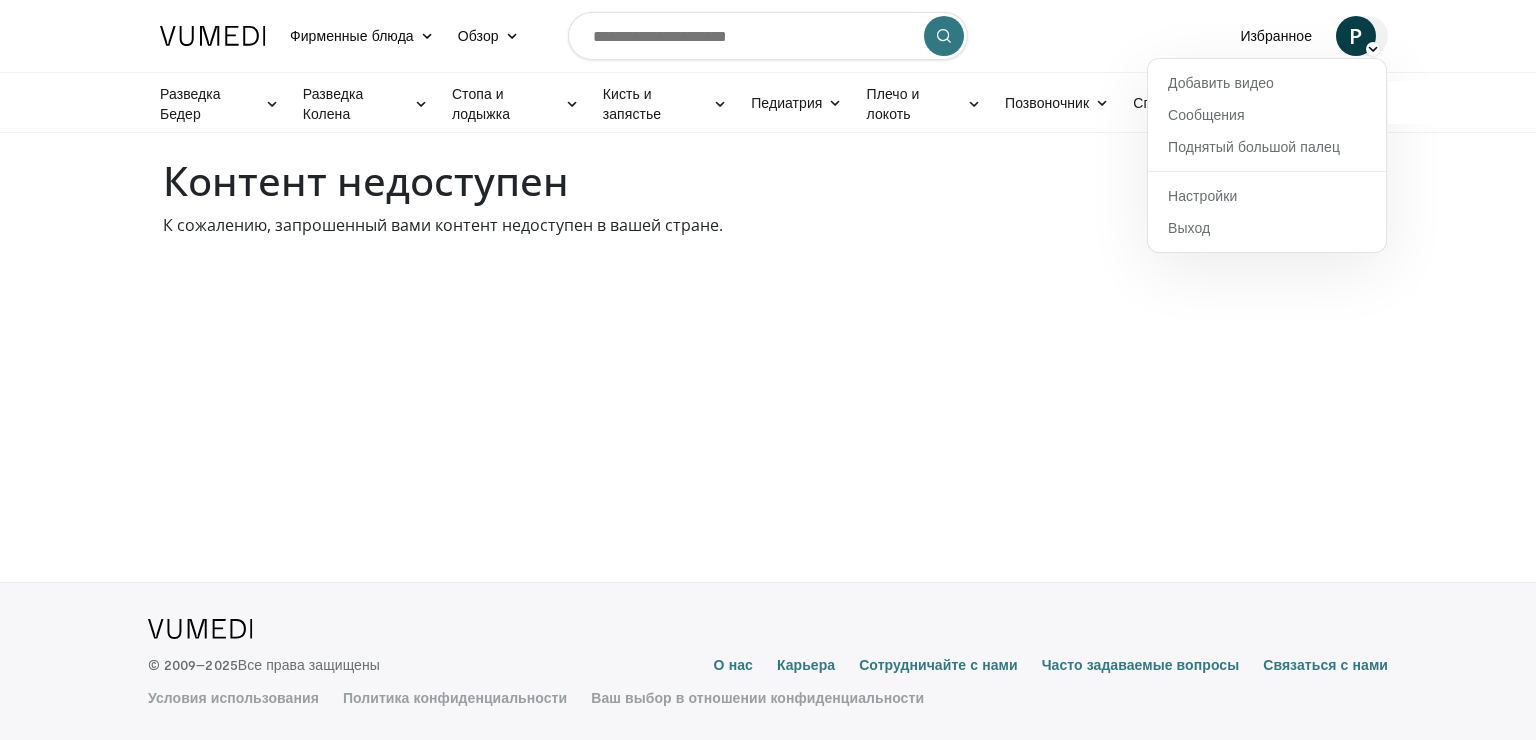 click on "P" at bounding box center (1356, 36) 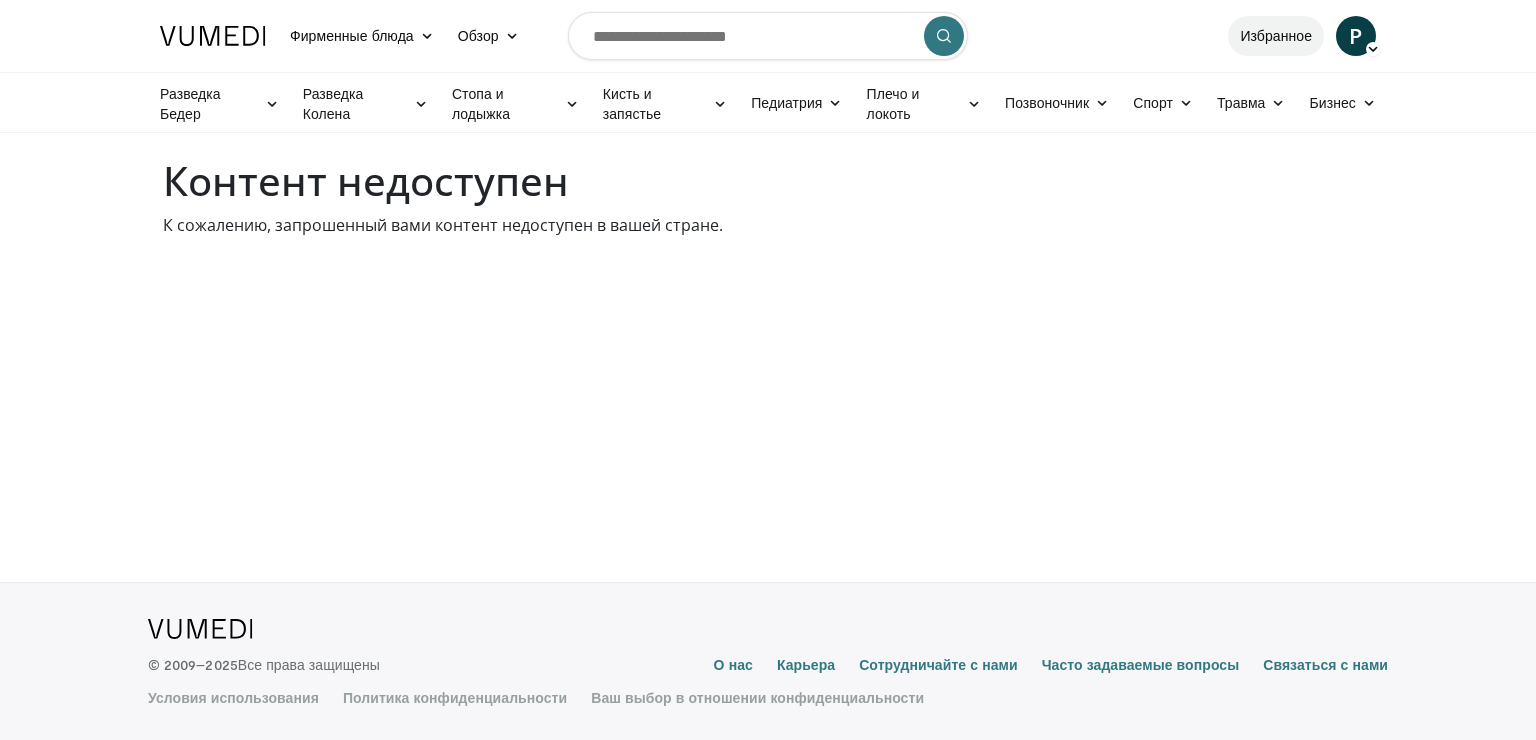 click on "Избранное" at bounding box center (1276, 36) 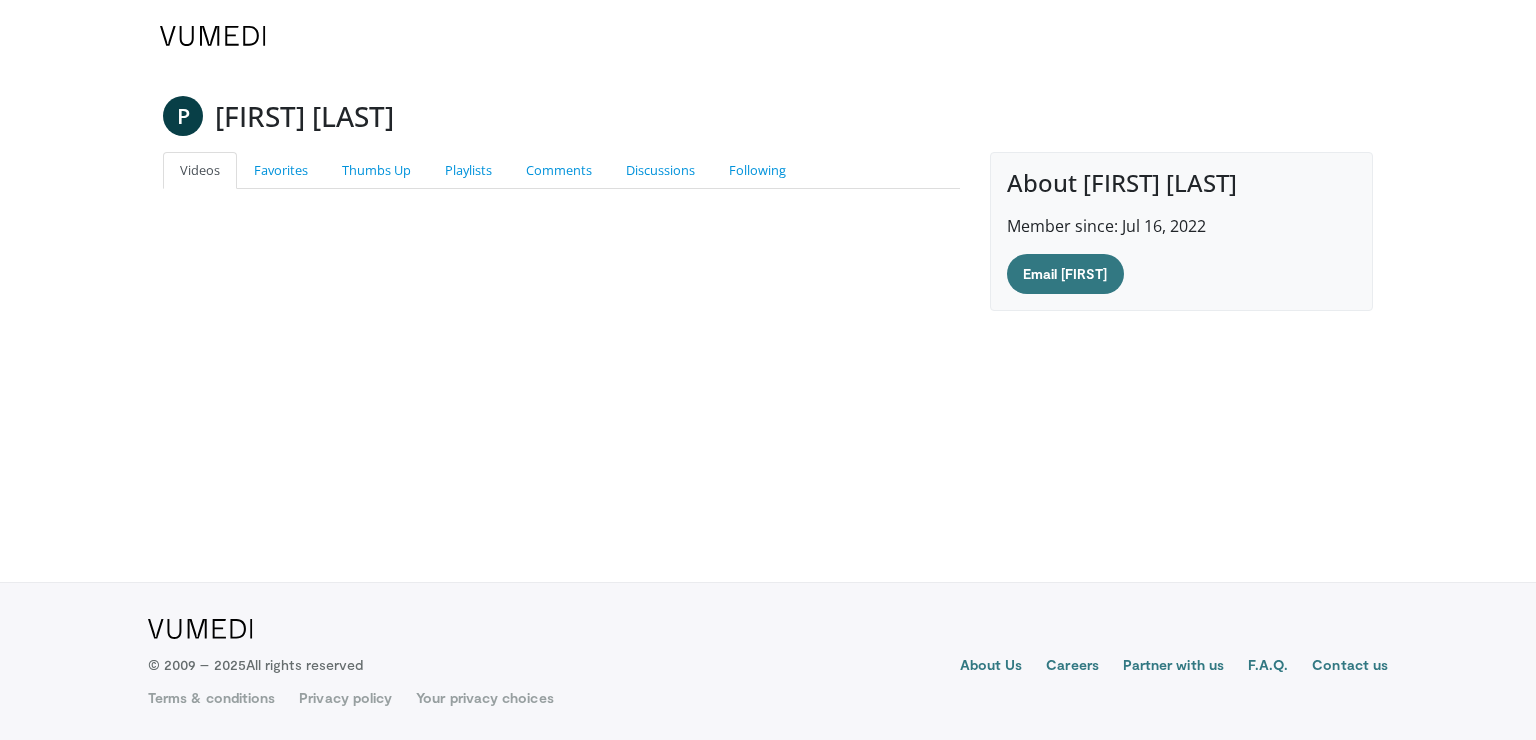 scroll, scrollTop: 0, scrollLeft: 0, axis: both 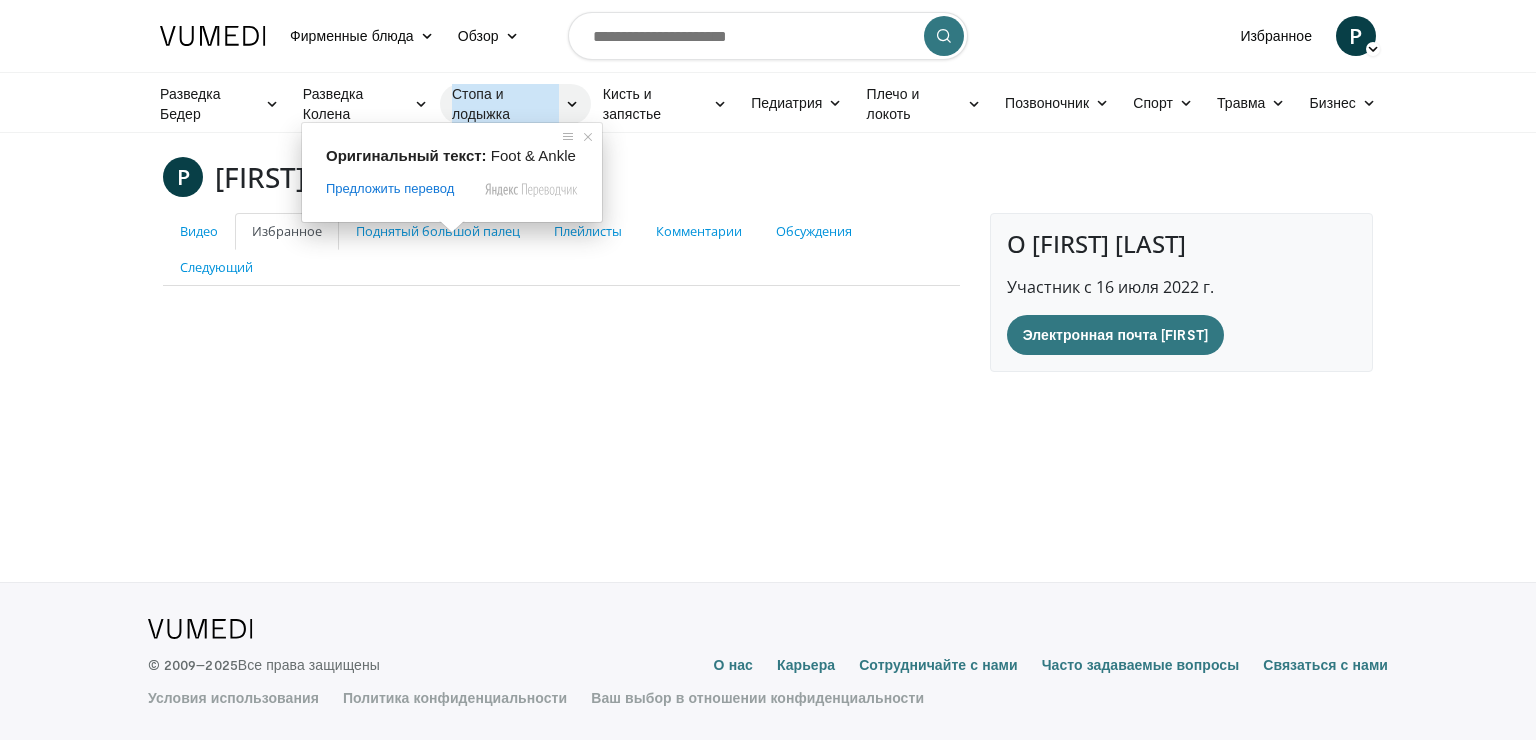 click on "Стопа и лодыжка" at bounding box center [505, 104] 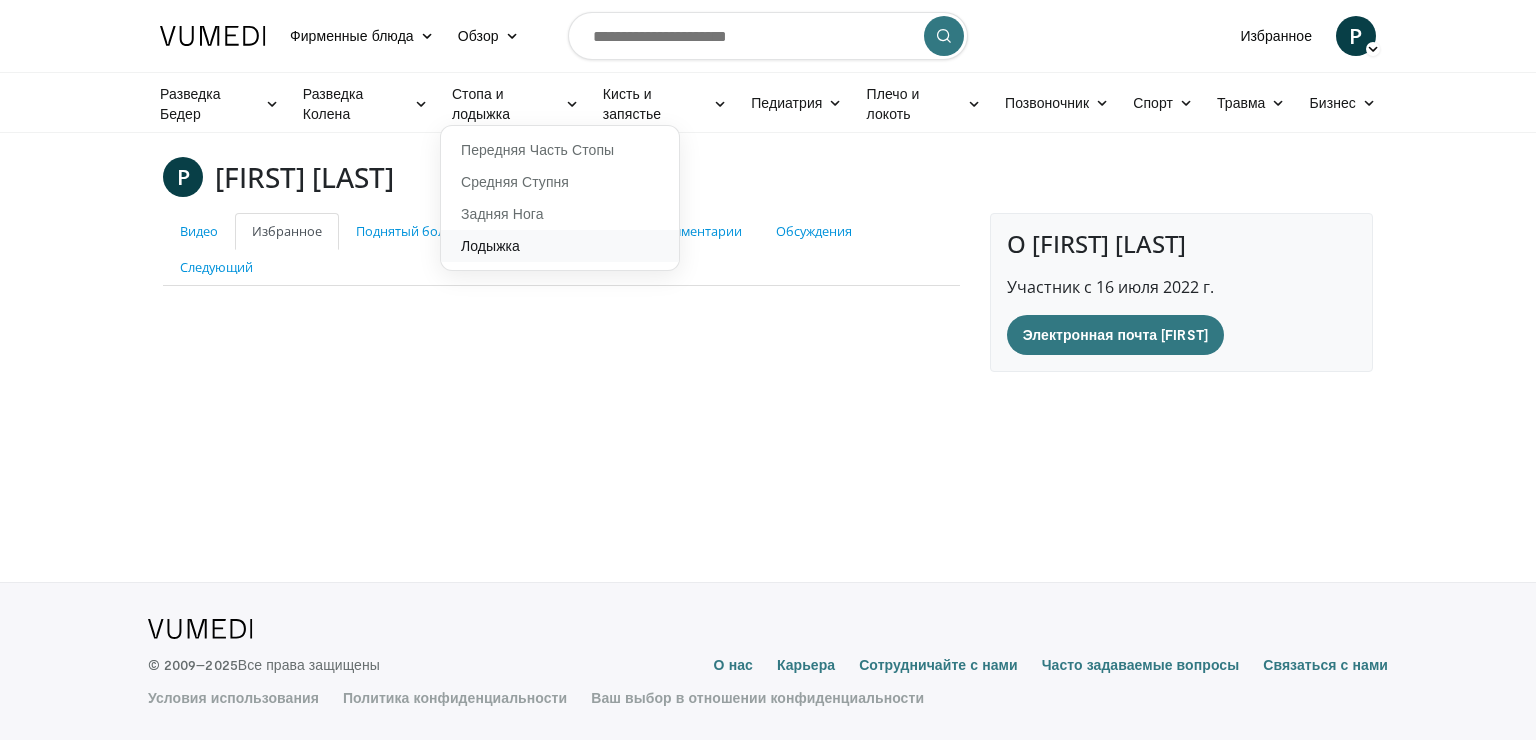 click on "Лодыжка" at bounding box center (560, 246) 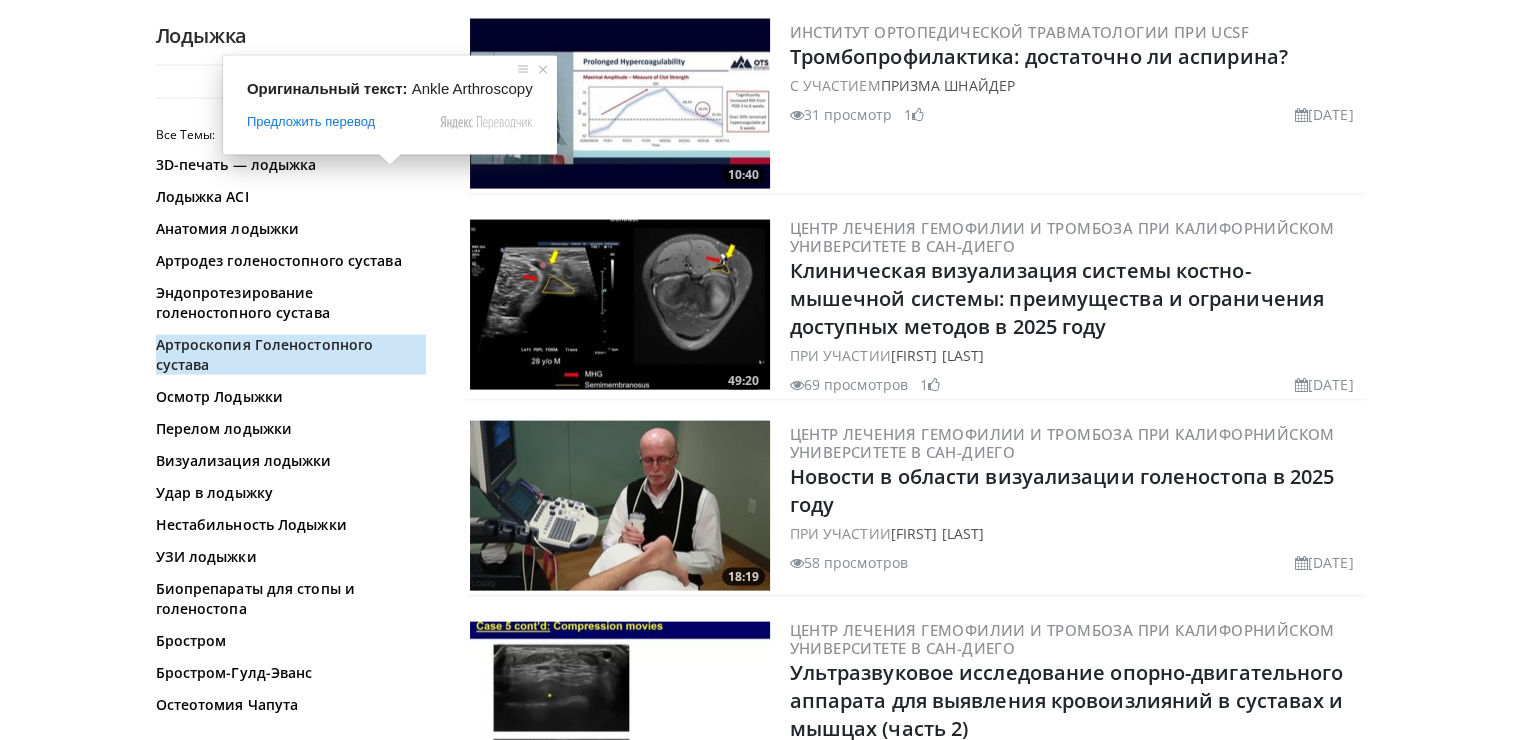scroll, scrollTop: 4281, scrollLeft: 0, axis: vertical 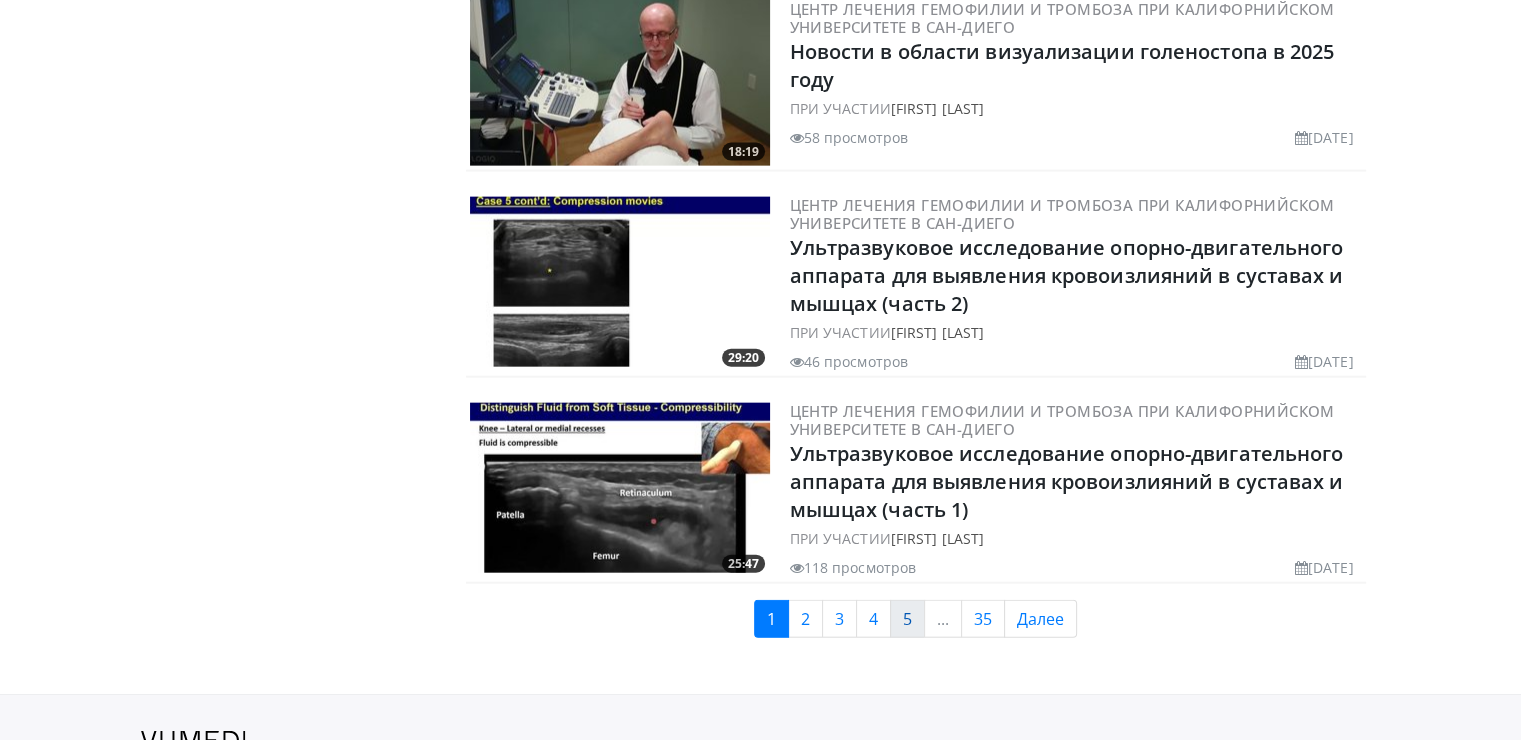click on "5" at bounding box center [907, 619] 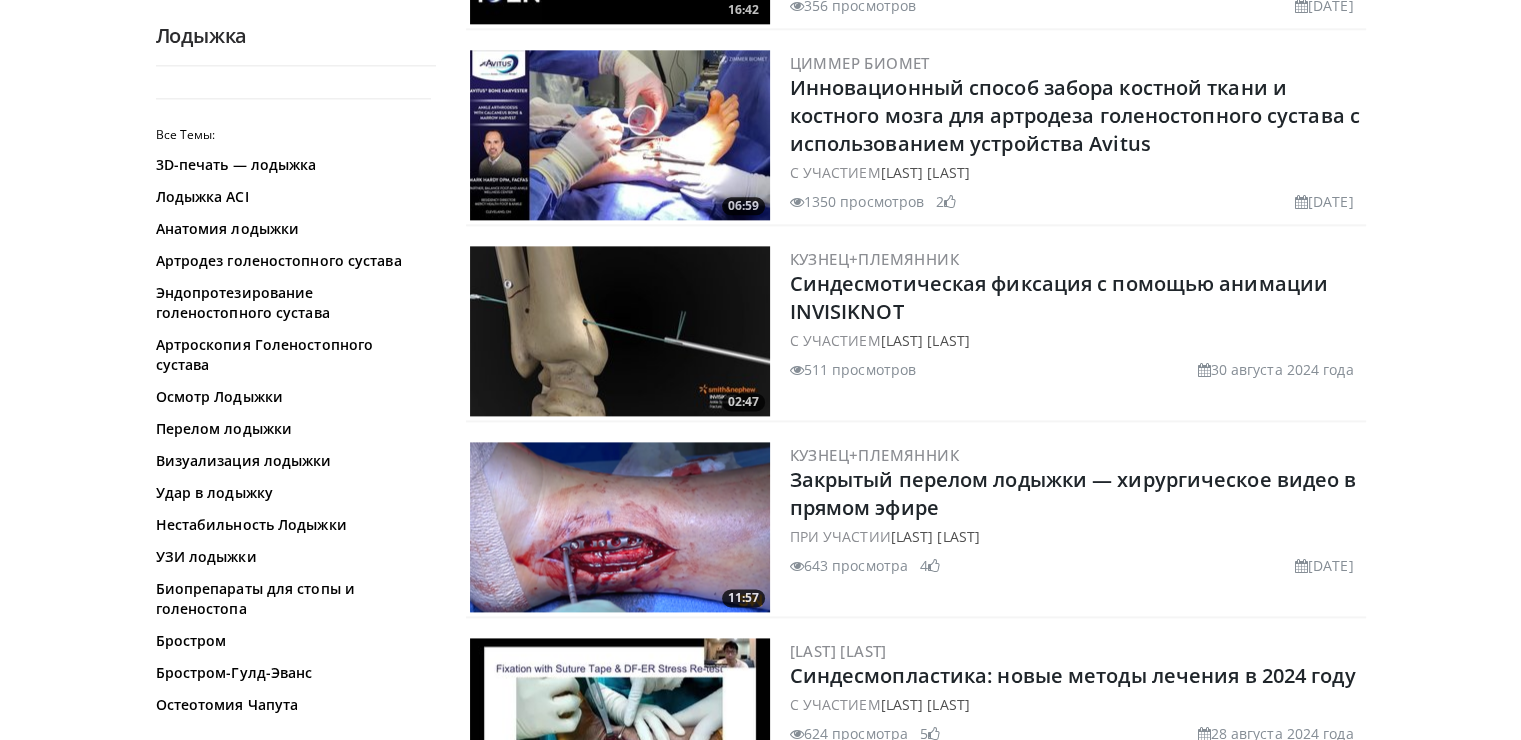 scroll, scrollTop: 2600, scrollLeft: 0, axis: vertical 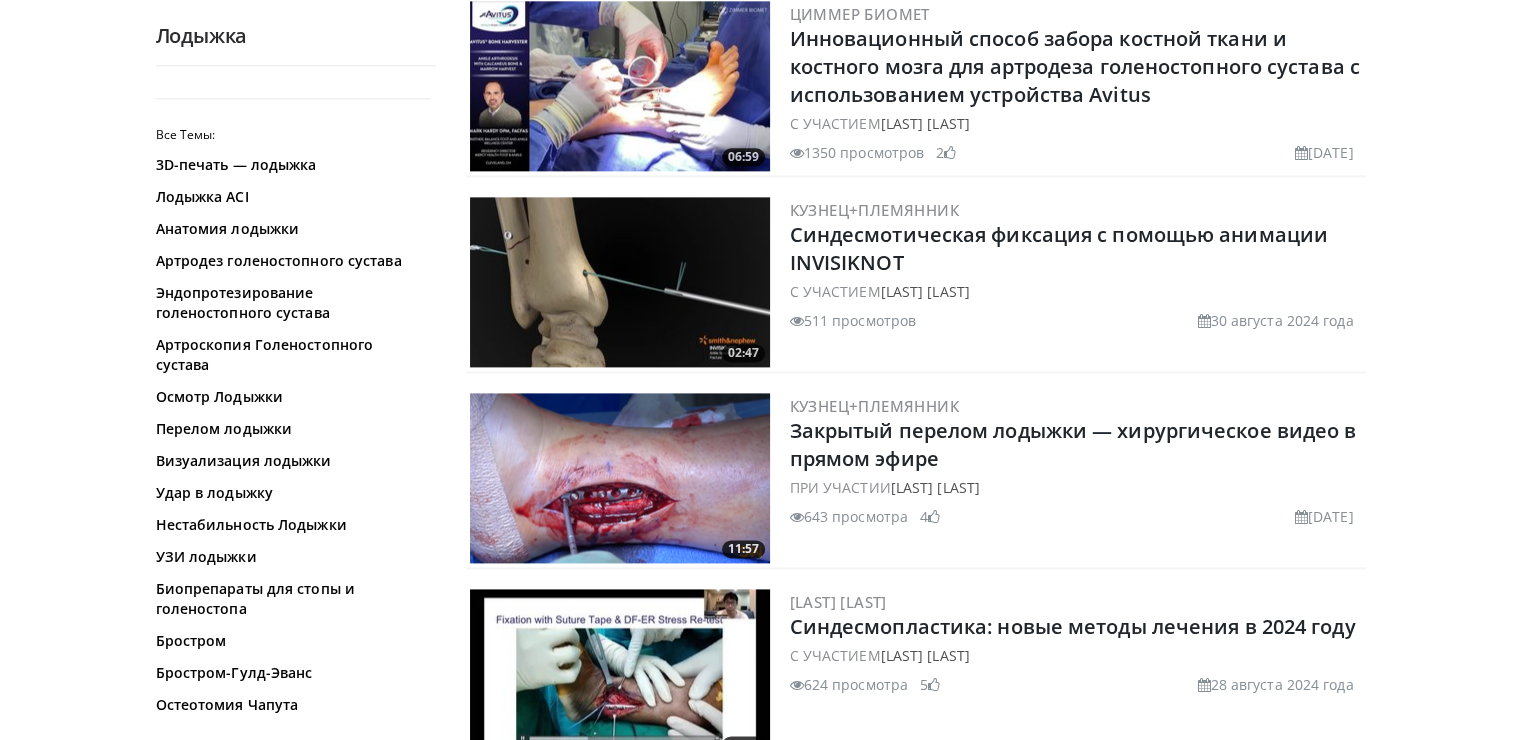 click at bounding box center [620, 282] 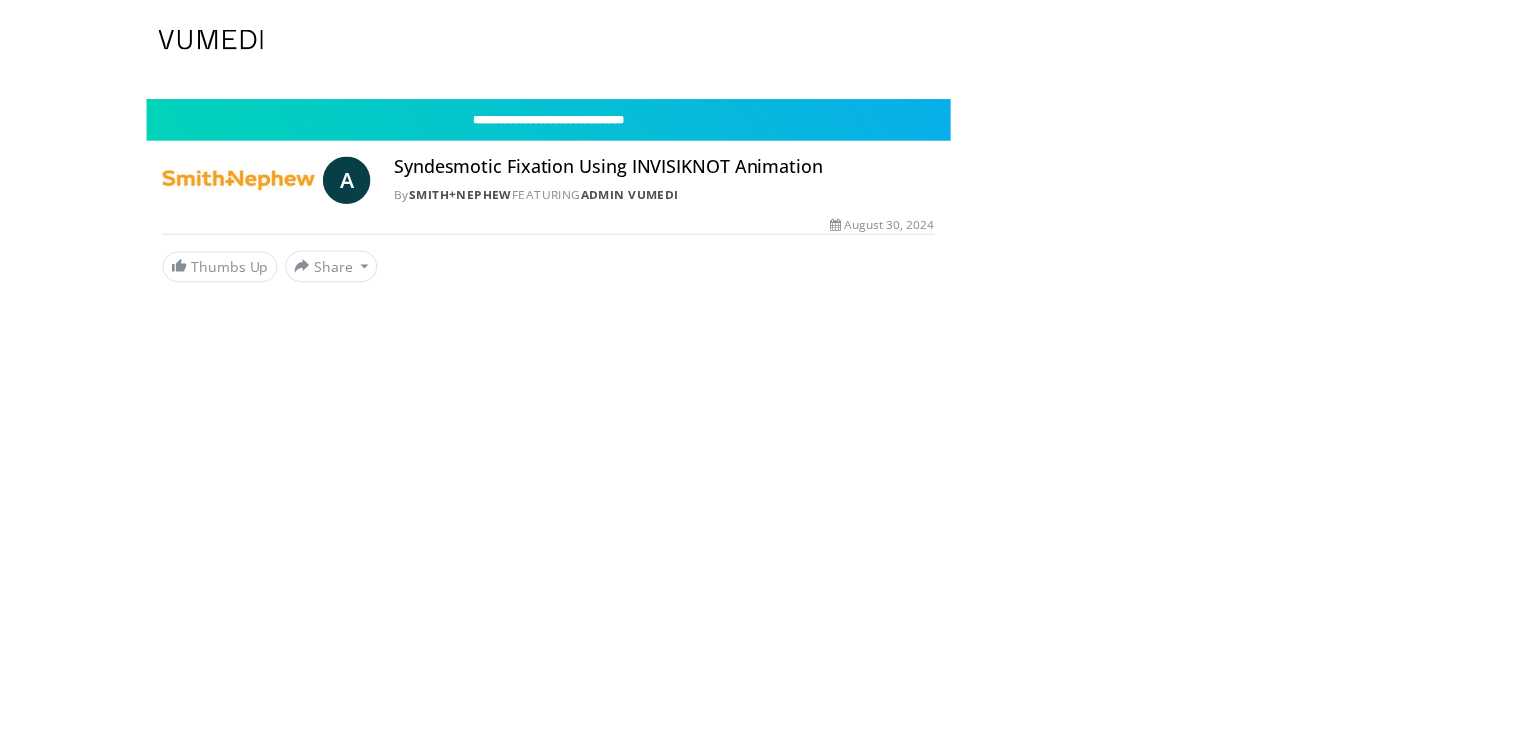 scroll, scrollTop: 0, scrollLeft: 0, axis: both 